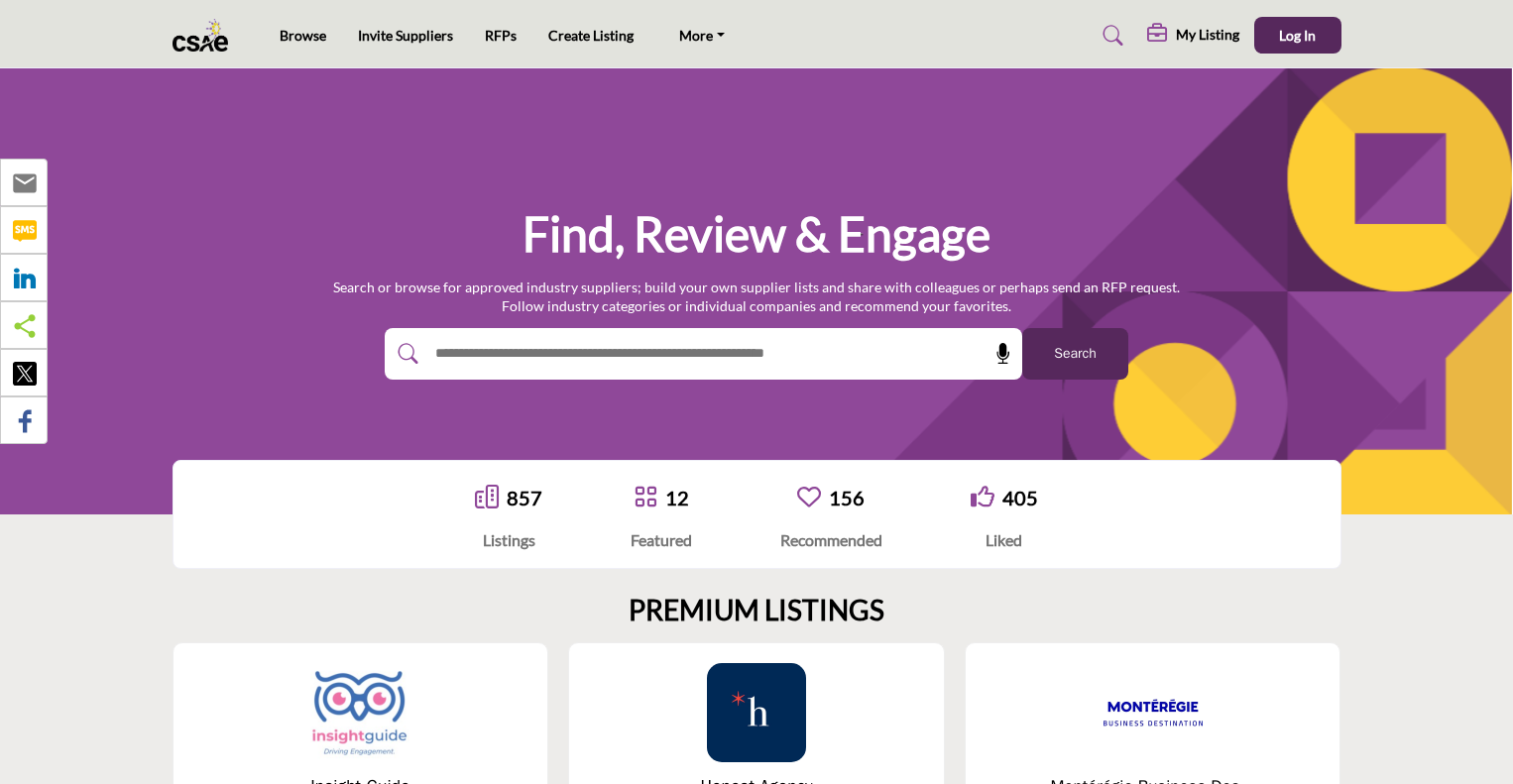 scroll, scrollTop: 40, scrollLeft: 0, axis: vertical 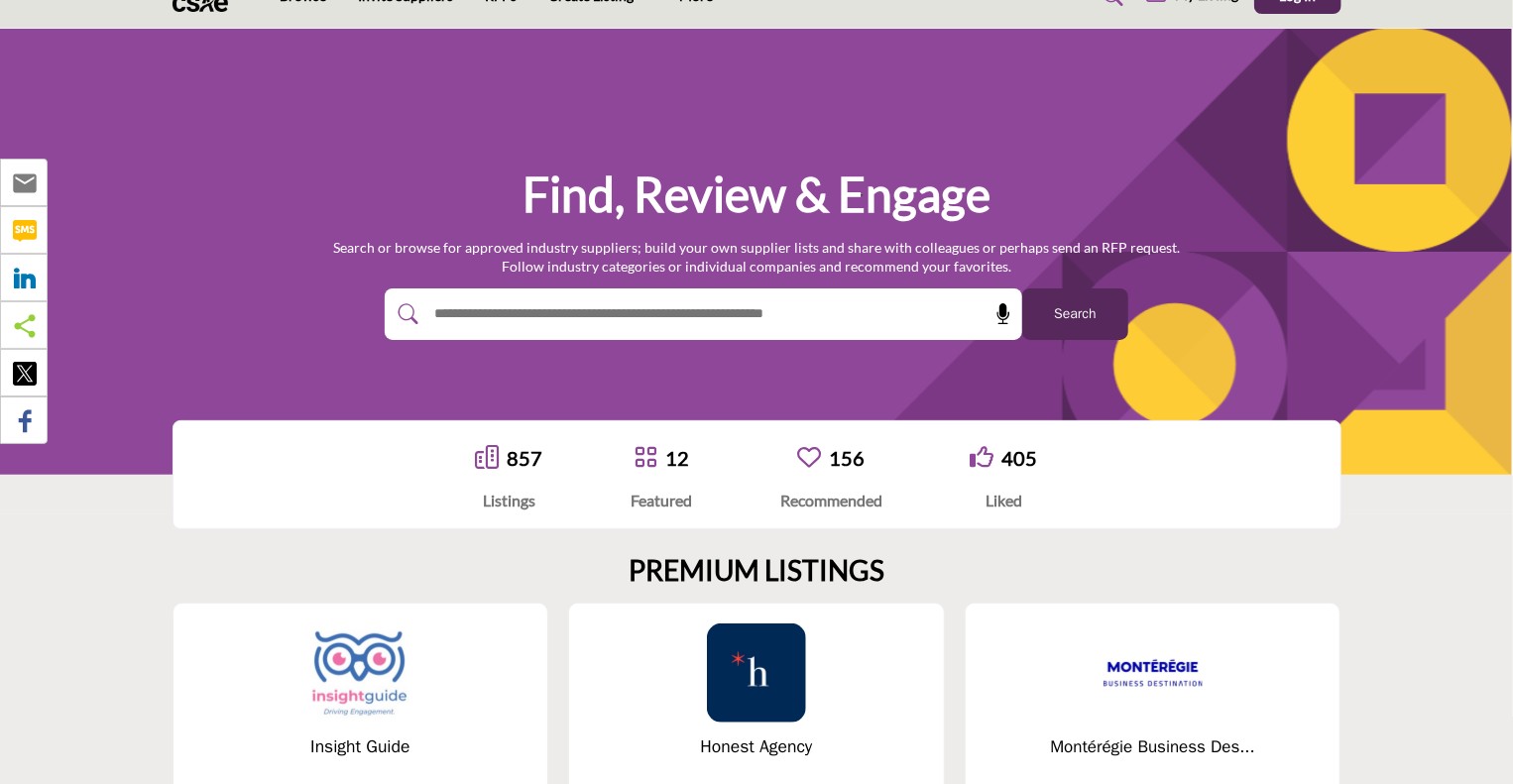 click at bounding box center [660, 314] 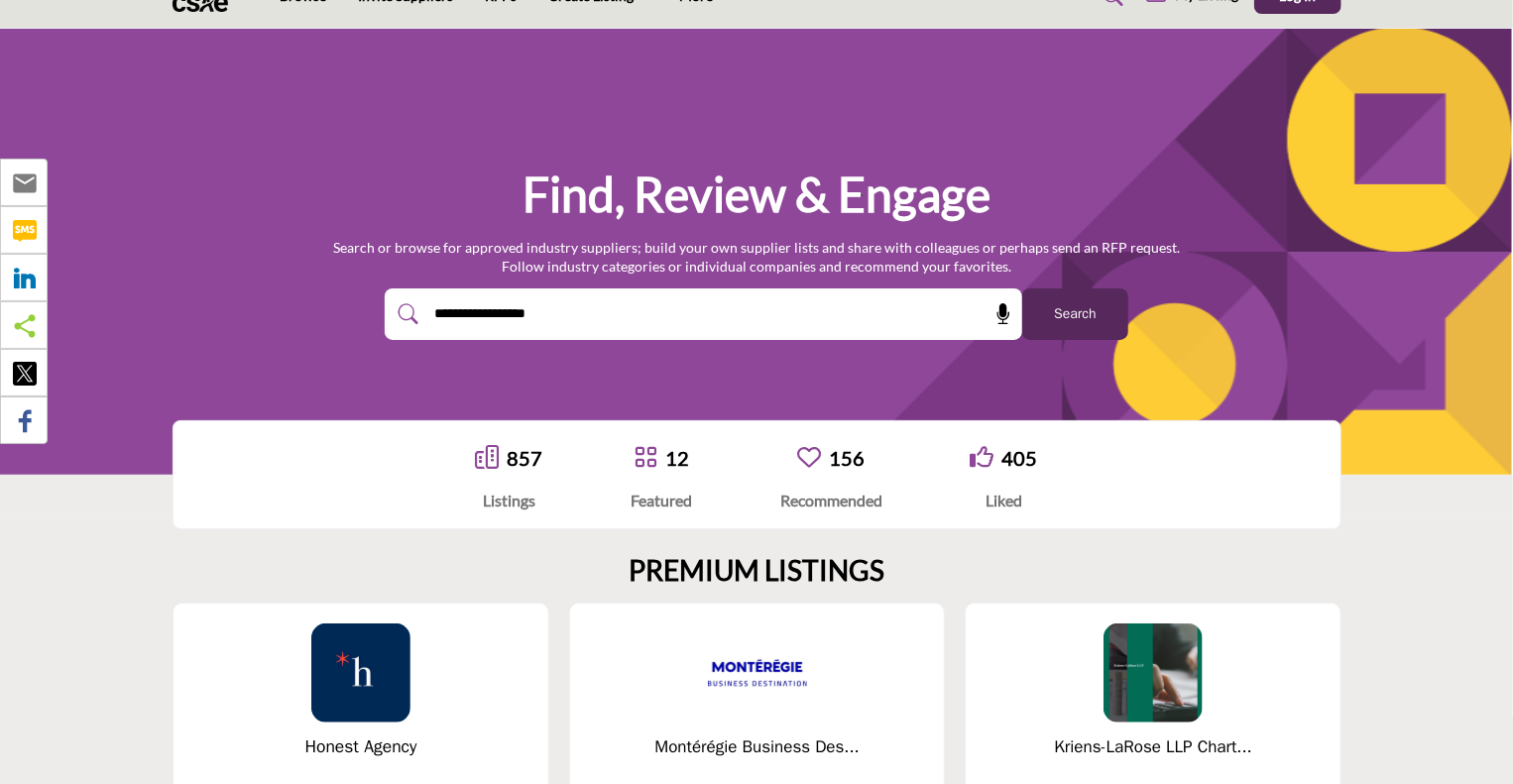 type on "**********" 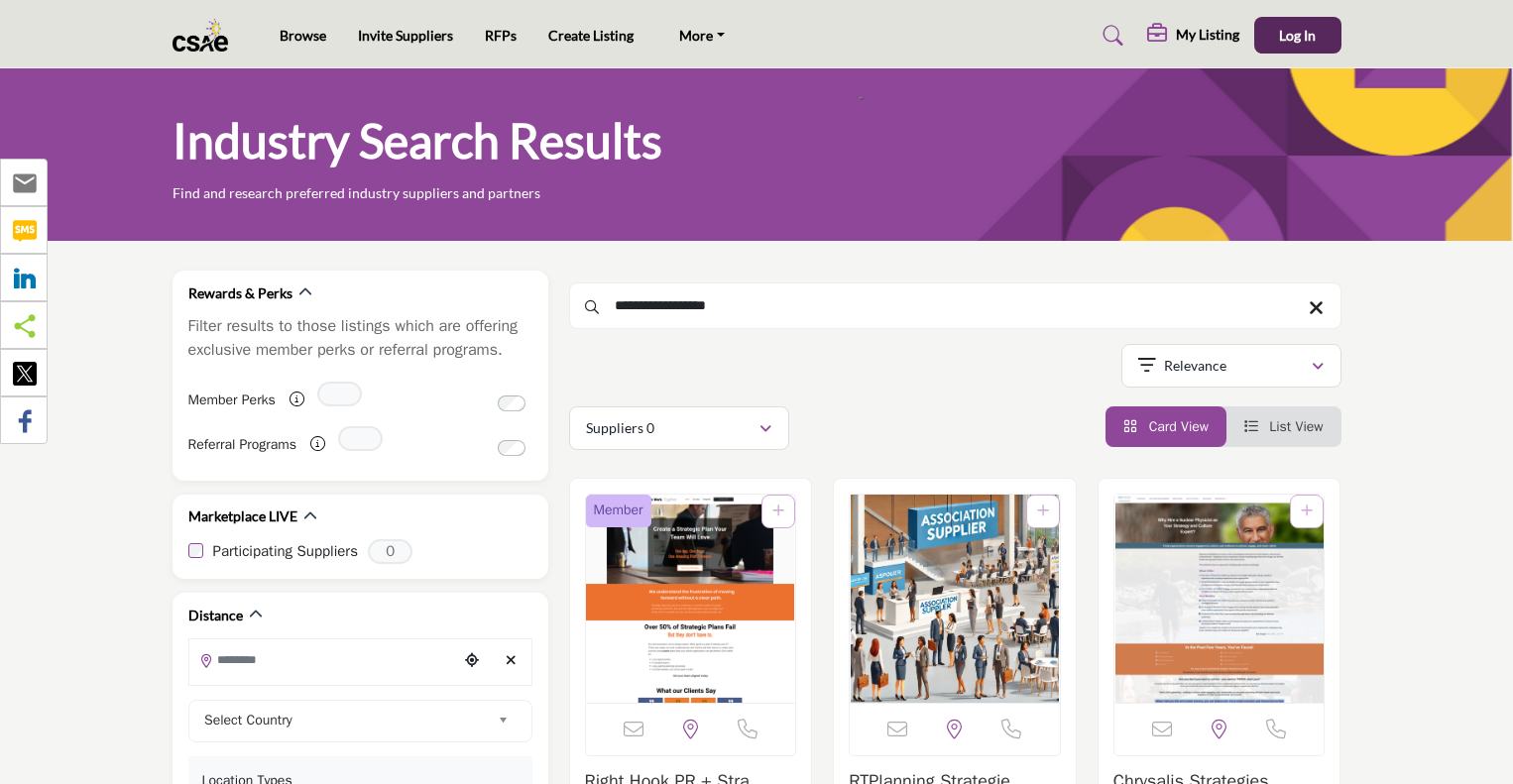 scroll, scrollTop: 0, scrollLeft: 0, axis: both 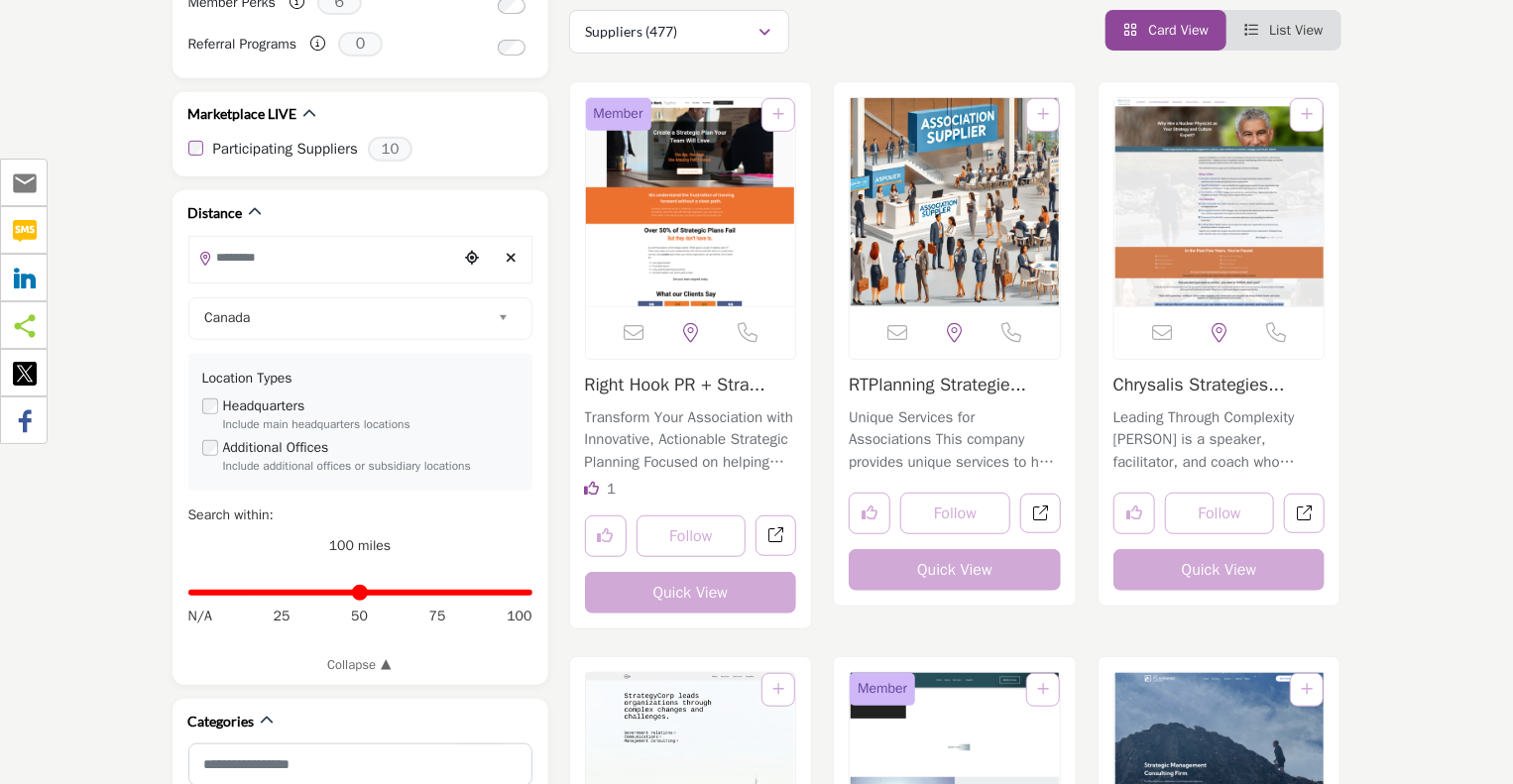 click on "Rewards & Perks
Filter results to those listings which are offering exclusive member perks or referral programs.
Member Perks
Perks are exclusive offers which you can claim/redeem through the marketplace. 6 0" at bounding box center (756, 2557) 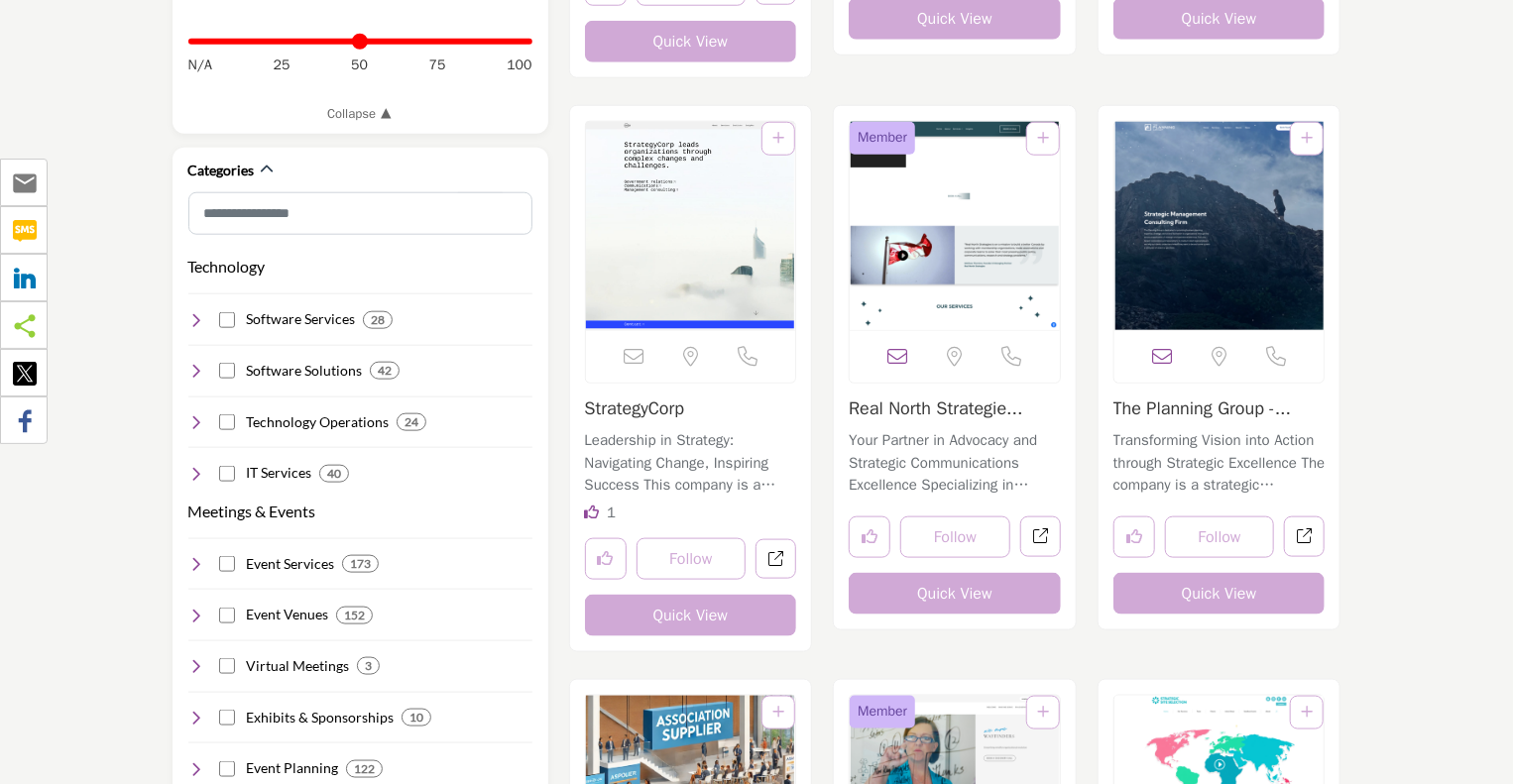 scroll, scrollTop: 952, scrollLeft: 0, axis: vertical 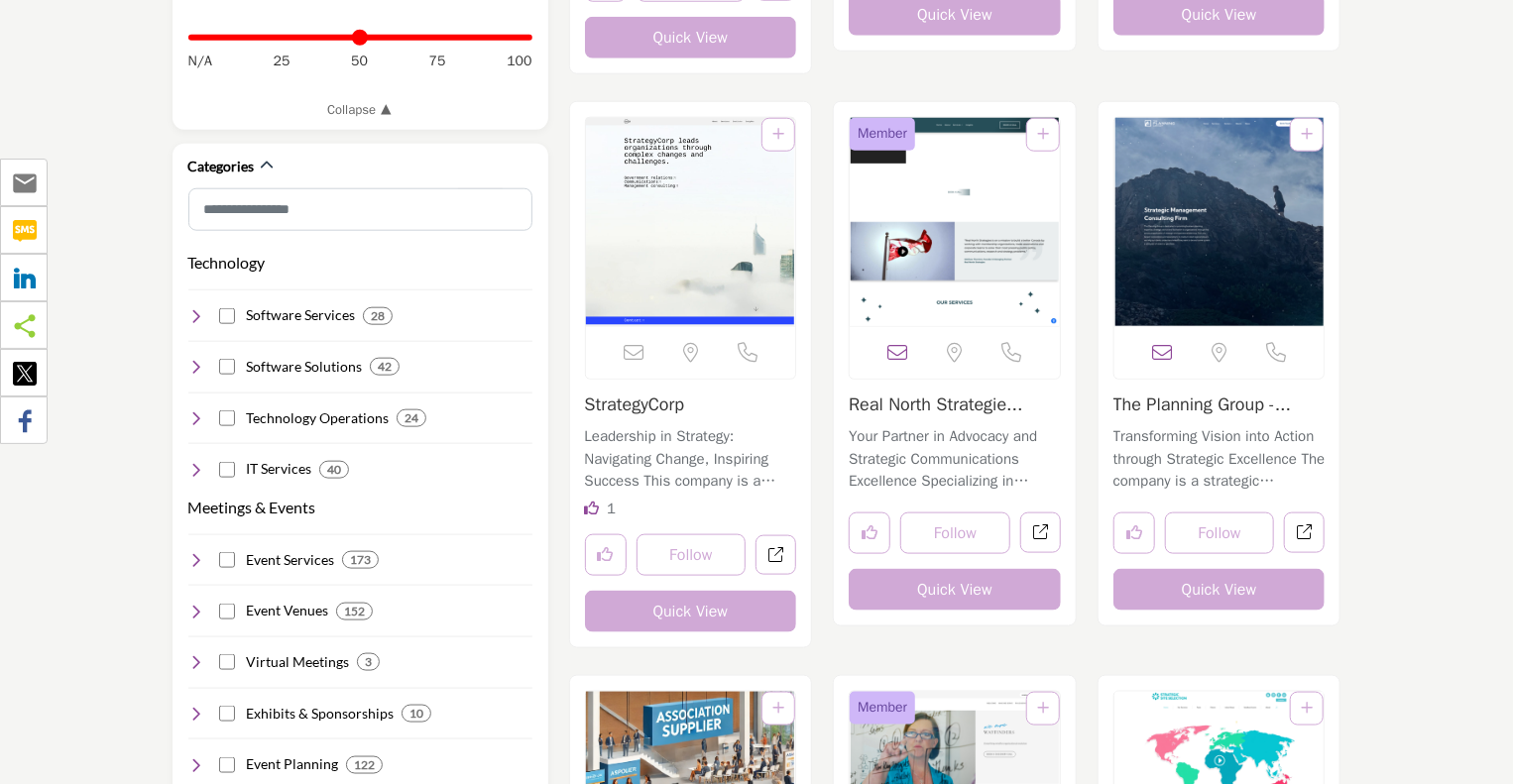 click on "StrategyCorp
Leadership in Strategy: Navigating Change, Inspiring Success
This company is a leading advisory firm in Canada, known for its expertise in govern...
Like
1
Follow
Following
View full profile in new tab.
Quick View" at bounding box center (691, 513) 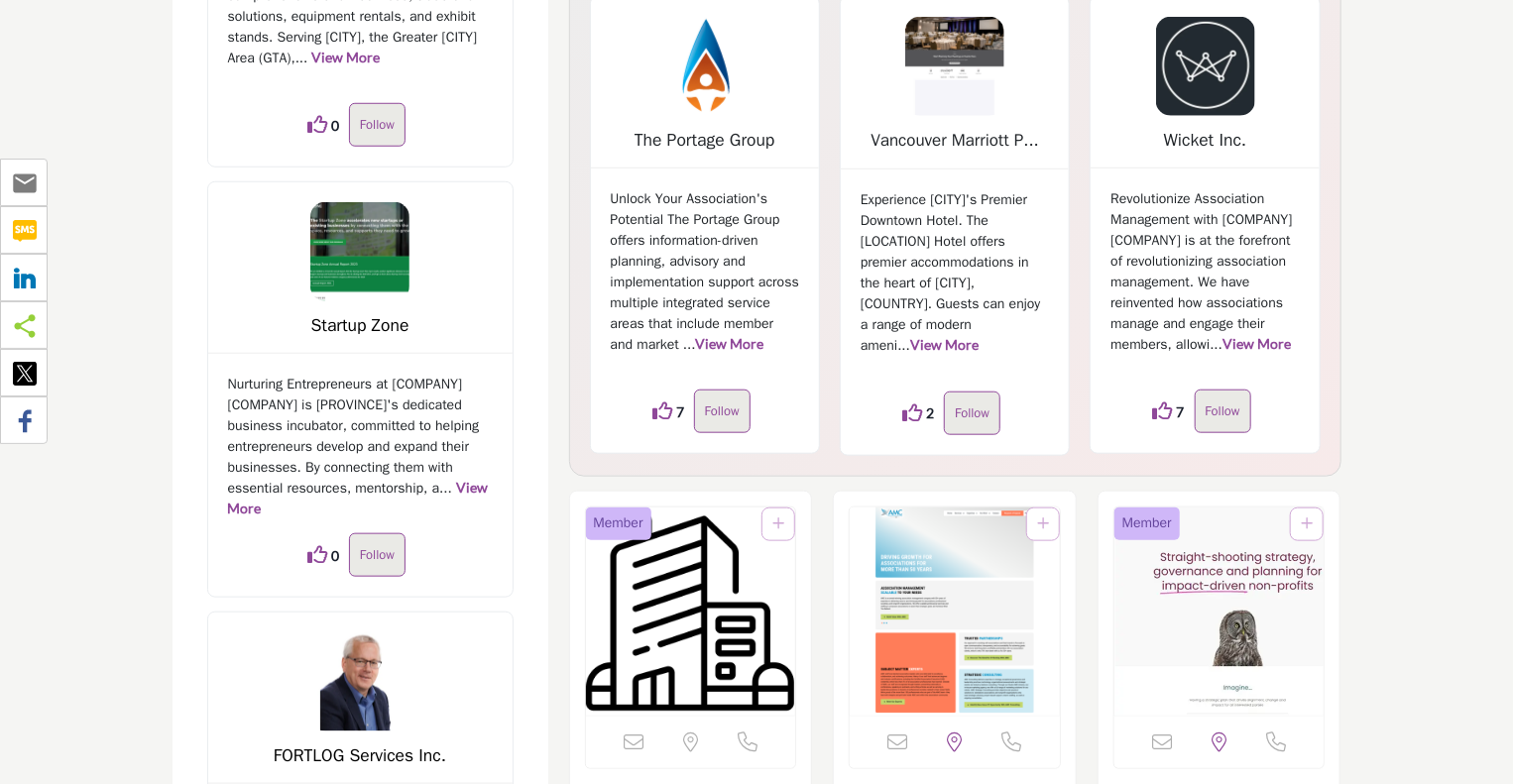 scroll, scrollTop: 4610, scrollLeft: 0, axis: vertical 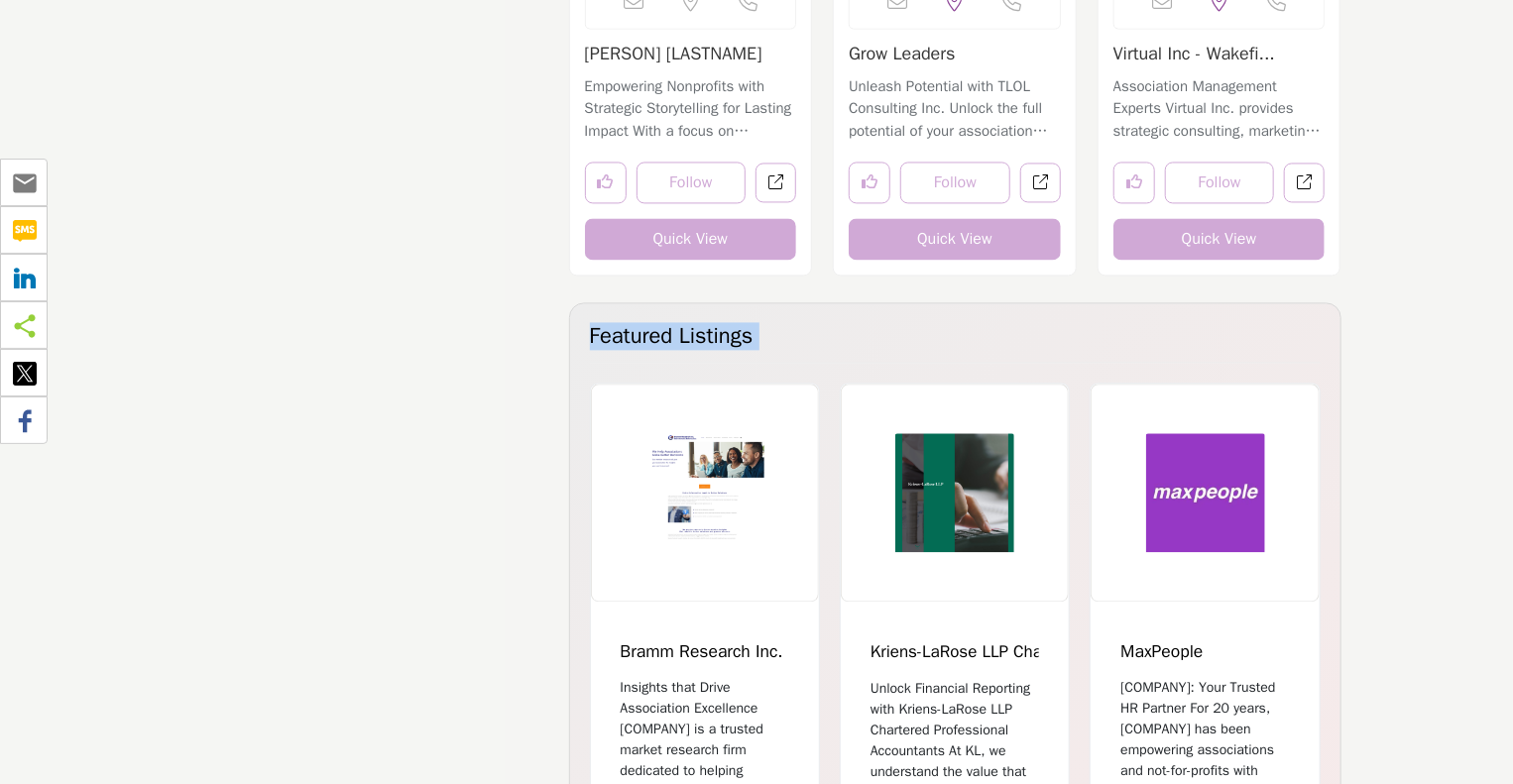 drag, startPoint x: 1510, startPoint y: 563, endPoint x: 1519, endPoint y: 199, distance: 364.11125 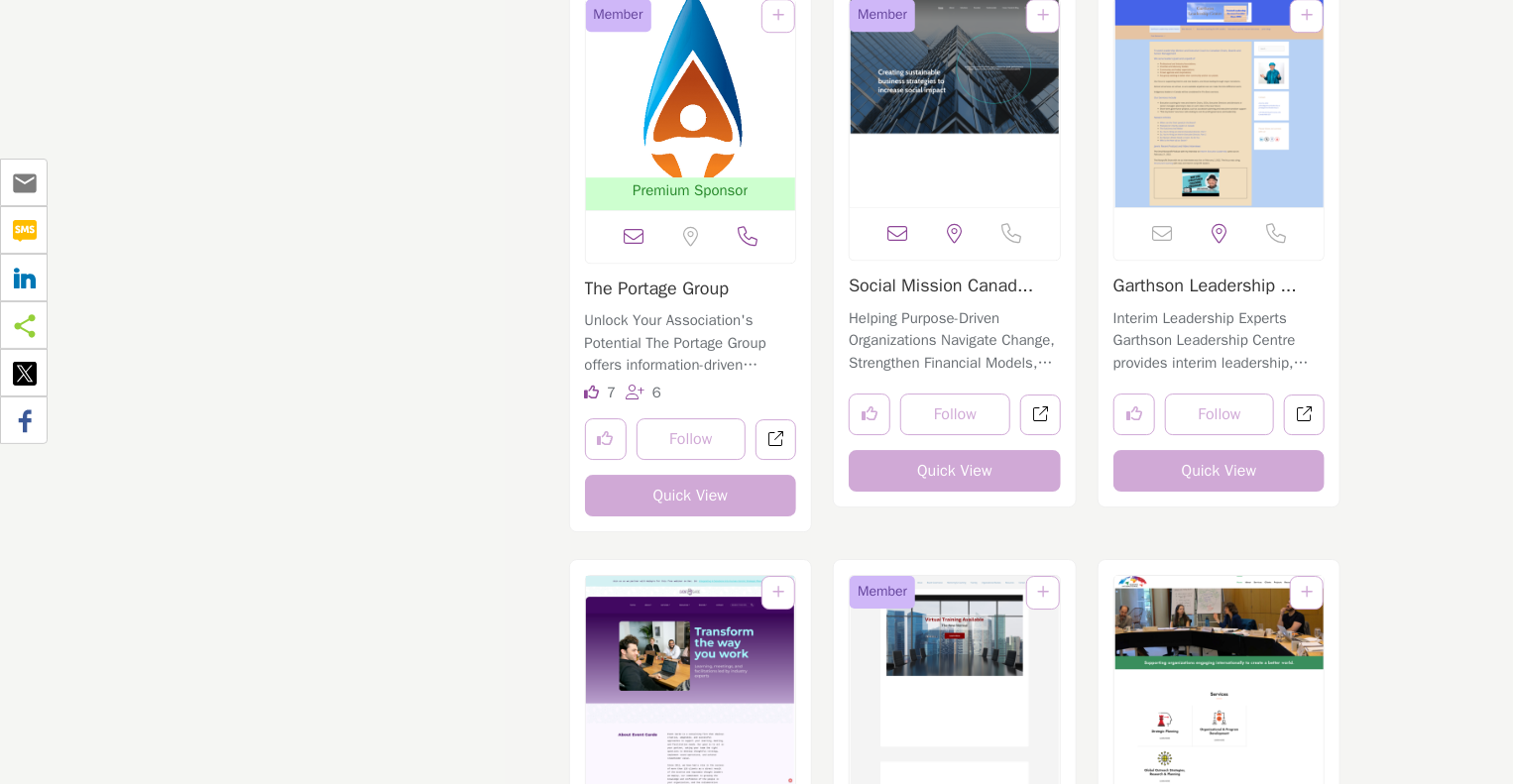 scroll, scrollTop: 6470, scrollLeft: 0, axis: vertical 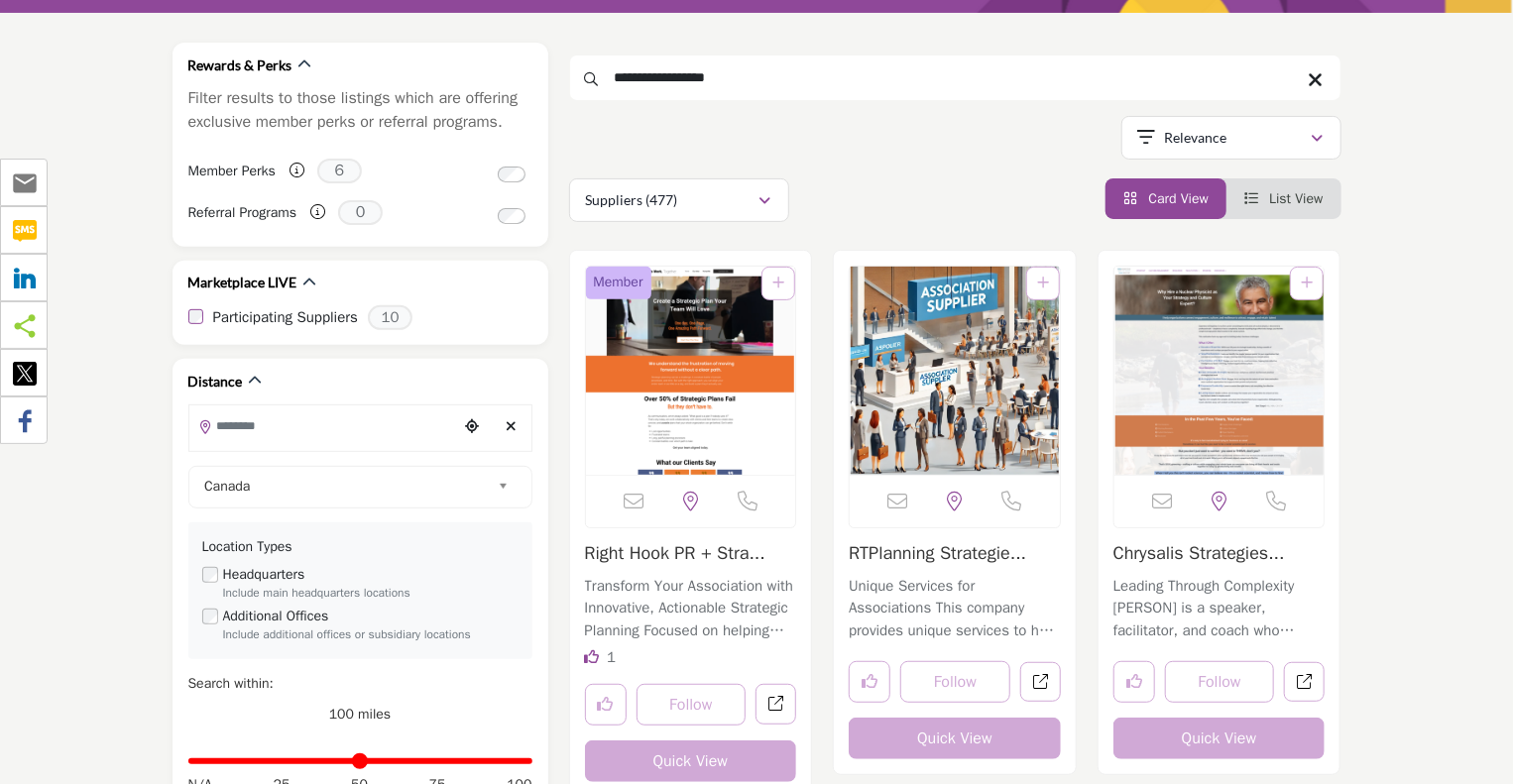 click on "**********" at bounding box center (955, 77) 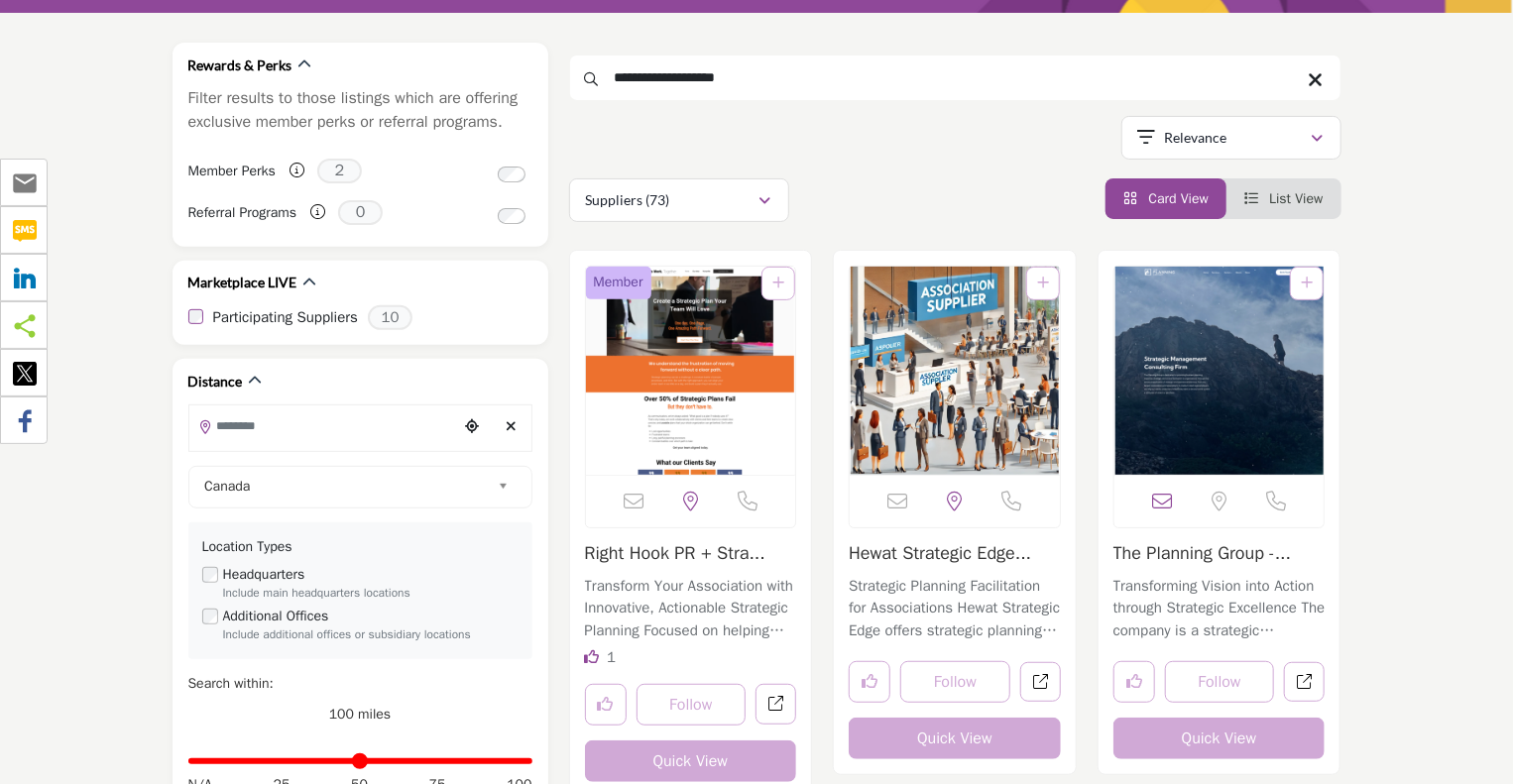 type on "**********" 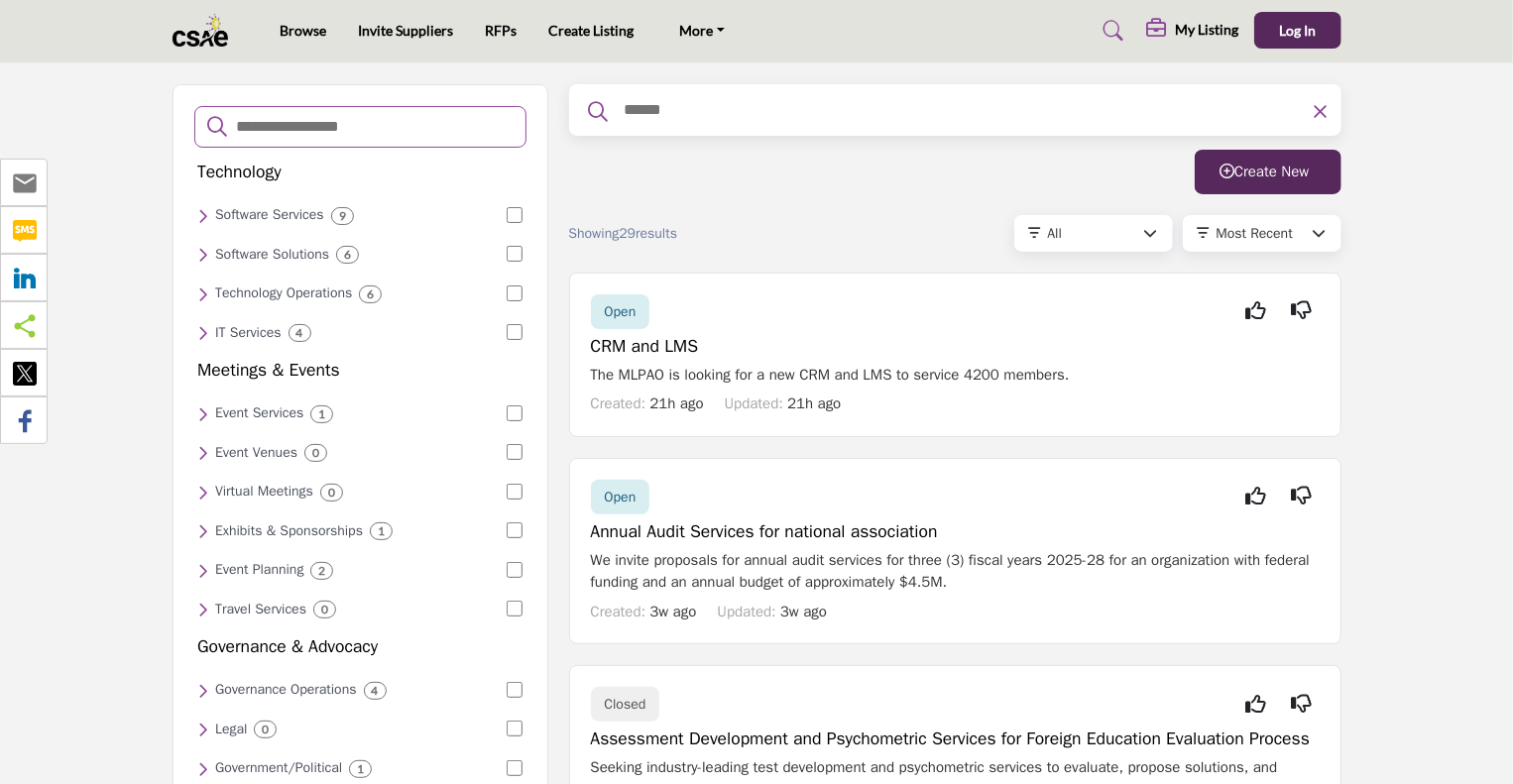 scroll, scrollTop: 0, scrollLeft: 0, axis: both 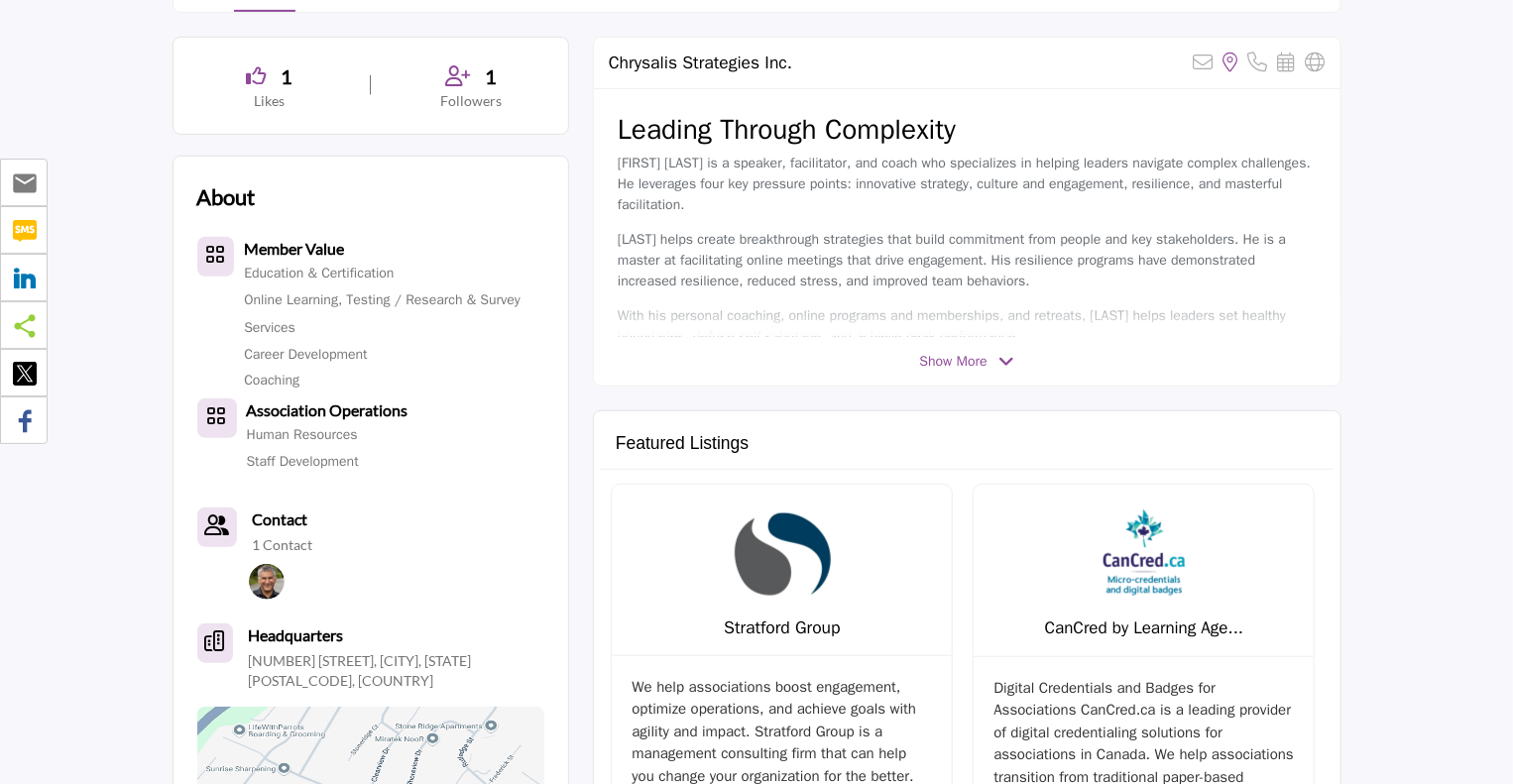 click on "Show More" at bounding box center (954, 361) 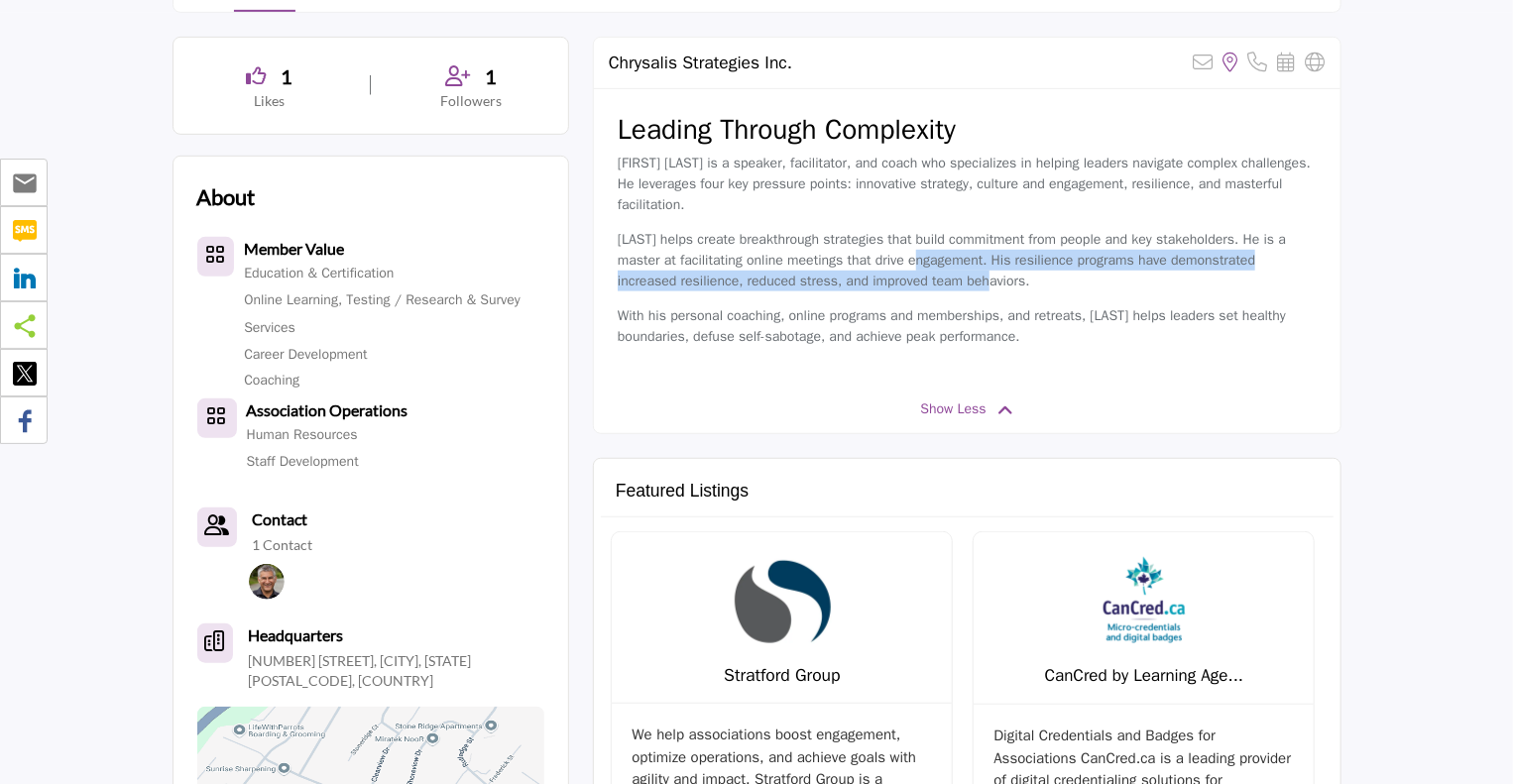 drag, startPoint x: 915, startPoint y: 250, endPoint x: 982, endPoint y: 277, distance: 72.235725 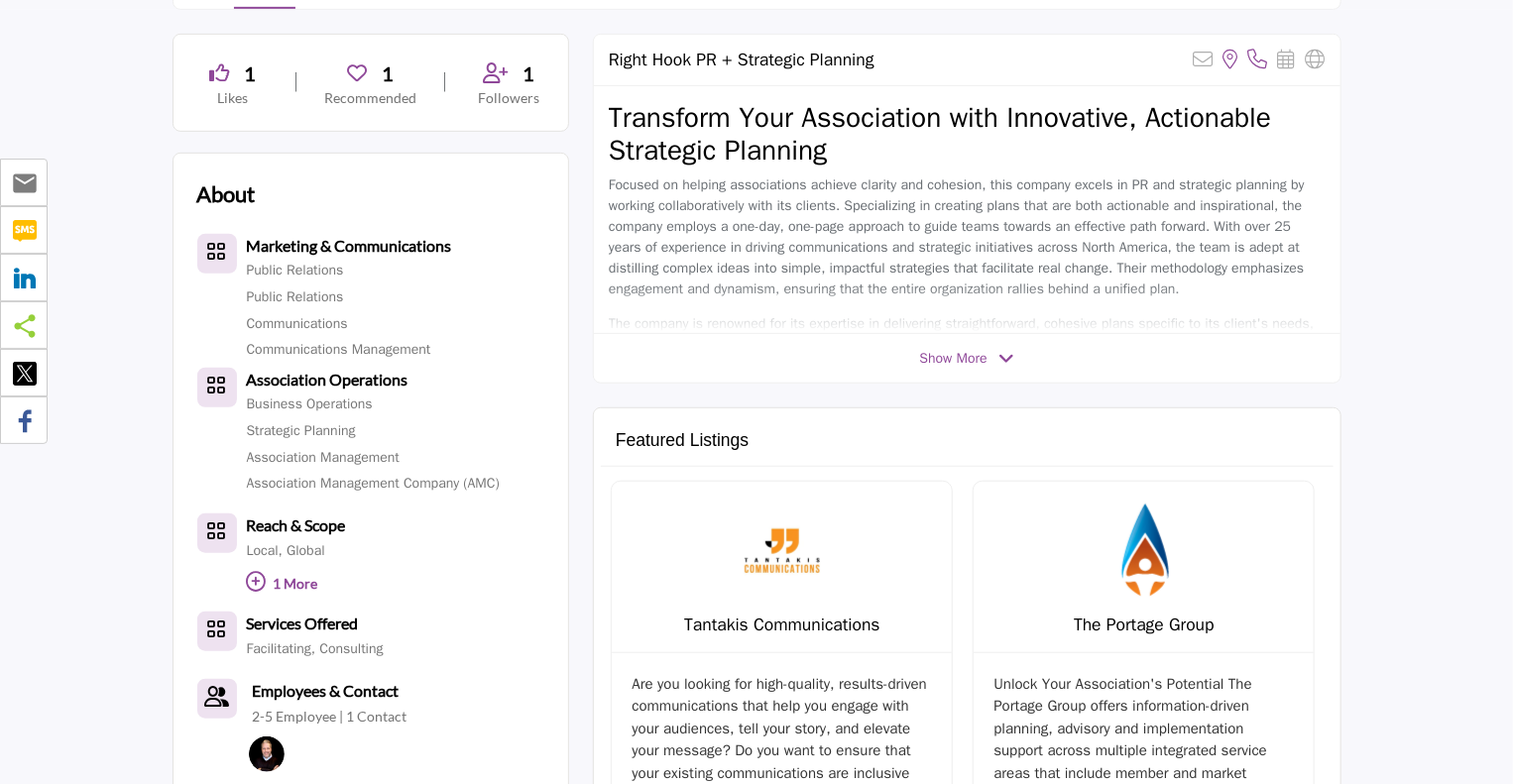 scroll, scrollTop: 488, scrollLeft: 0, axis: vertical 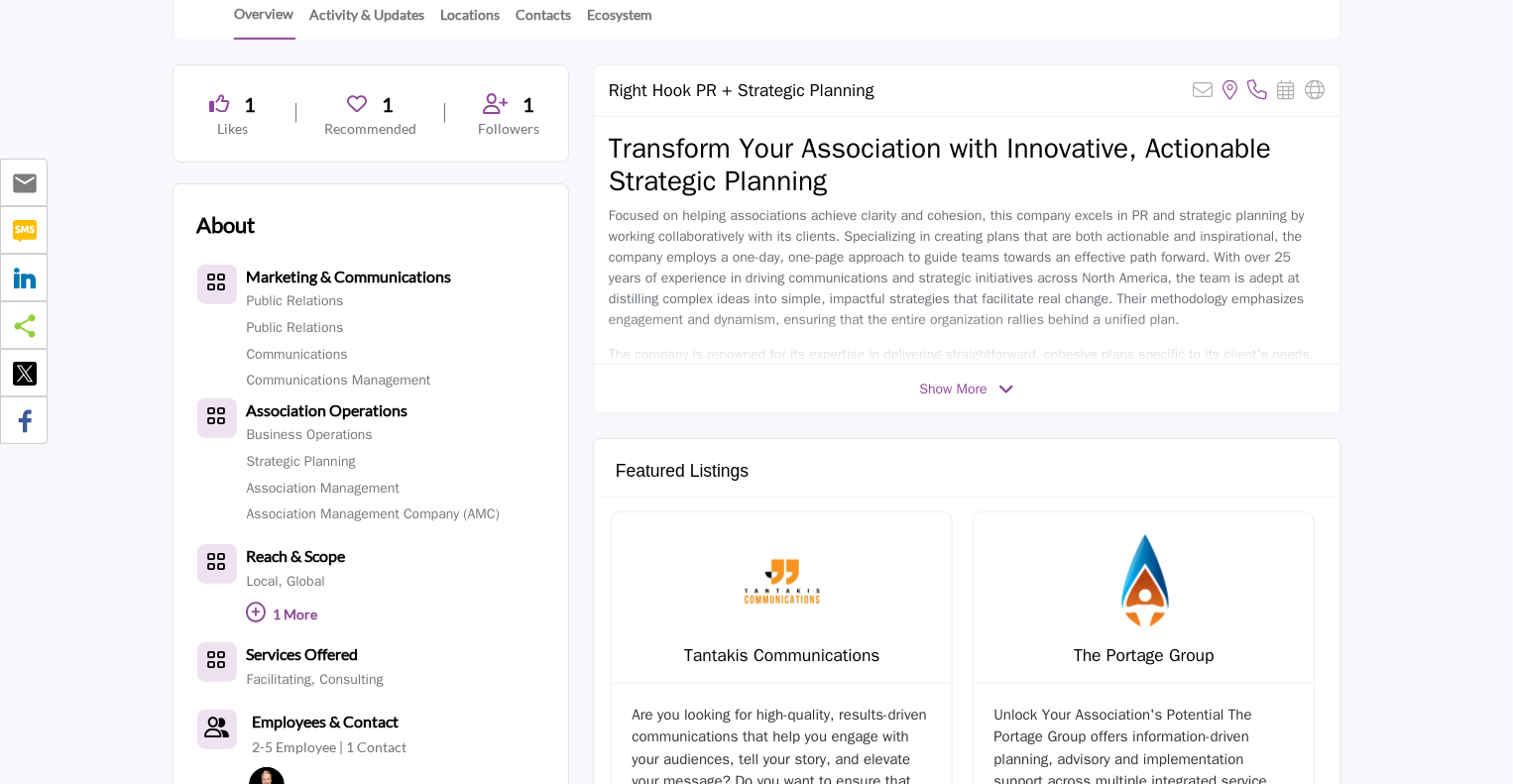 click on "Show More" at bounding box center [954, 389] 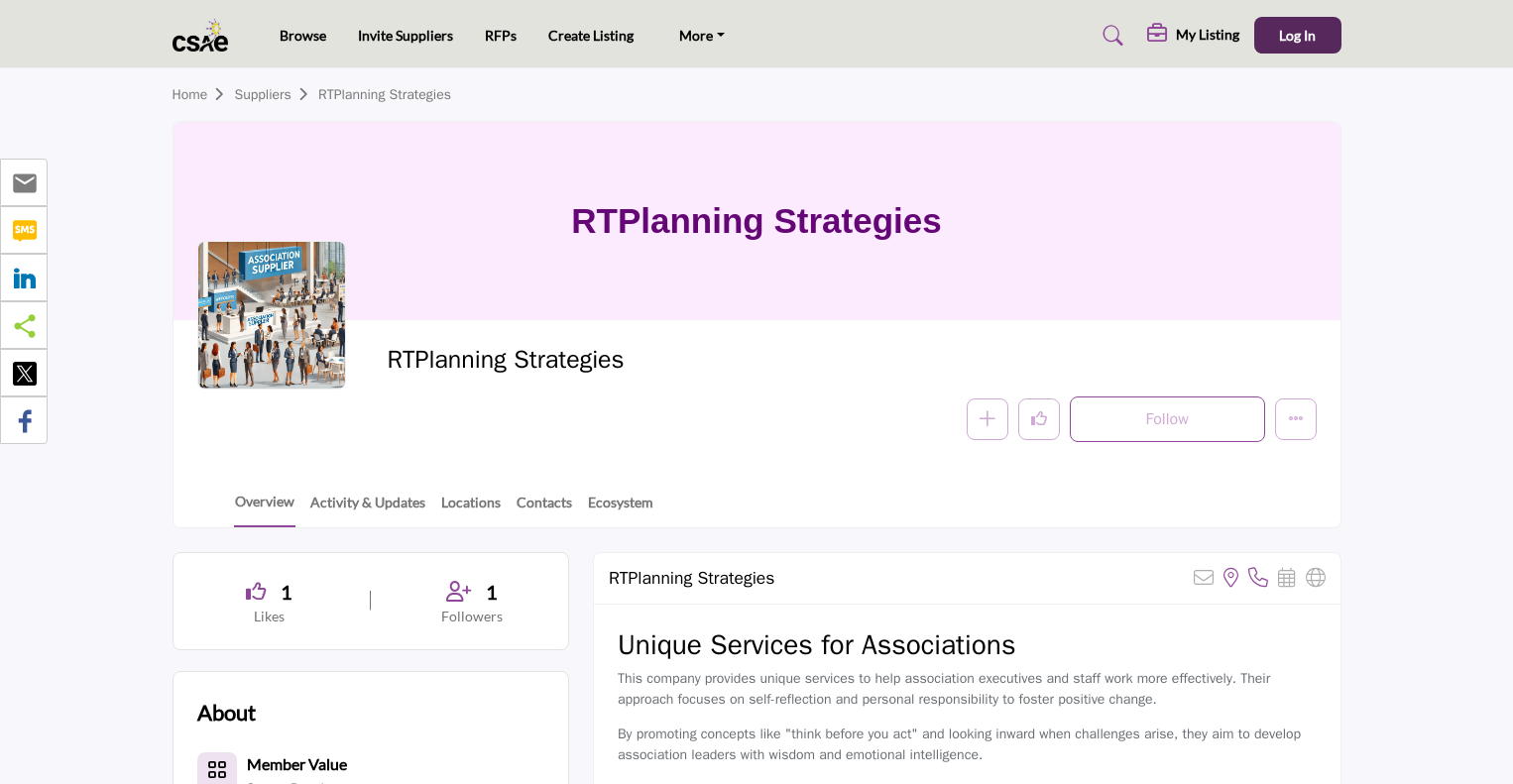 scroll, scrollTop: 0, scrollLeft: 0, axis: both 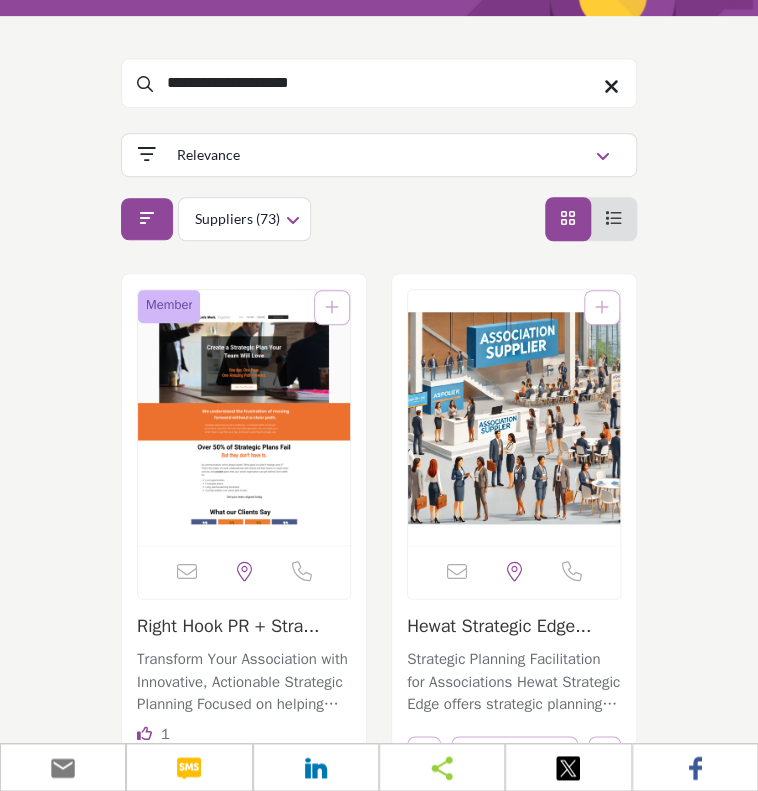 click on "Rewards & Perks
Filter results to those listings which are offering exclusive member perks or referral programs.
Member Perks
Perks are exclusive offers which you can claim/redeem through the marketplace. 2 0" at bounding box center [379, 3658] 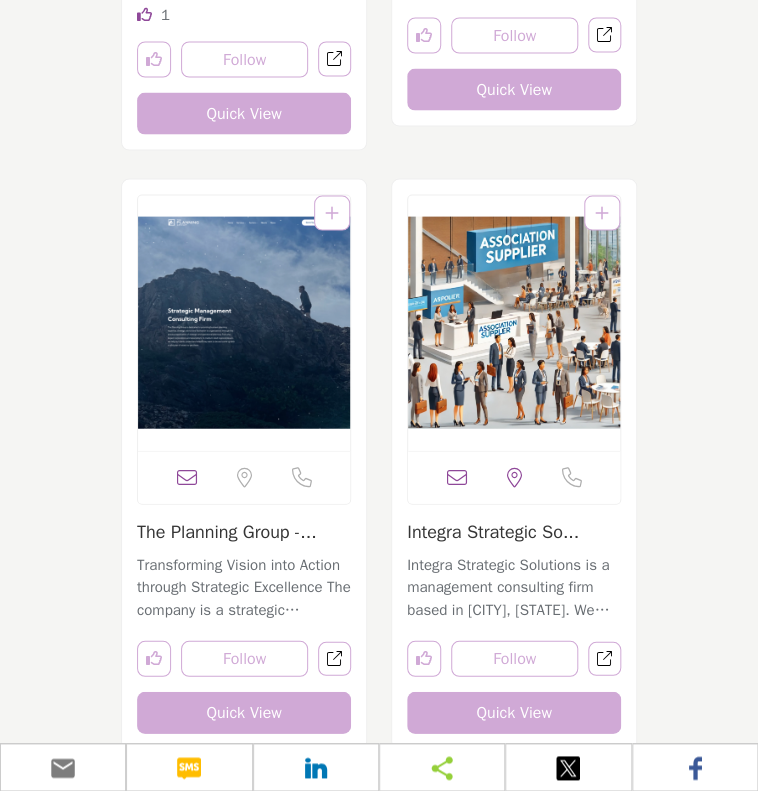 scroll, scrollTop: 950, scrollLeft: 0, axis: vertical 